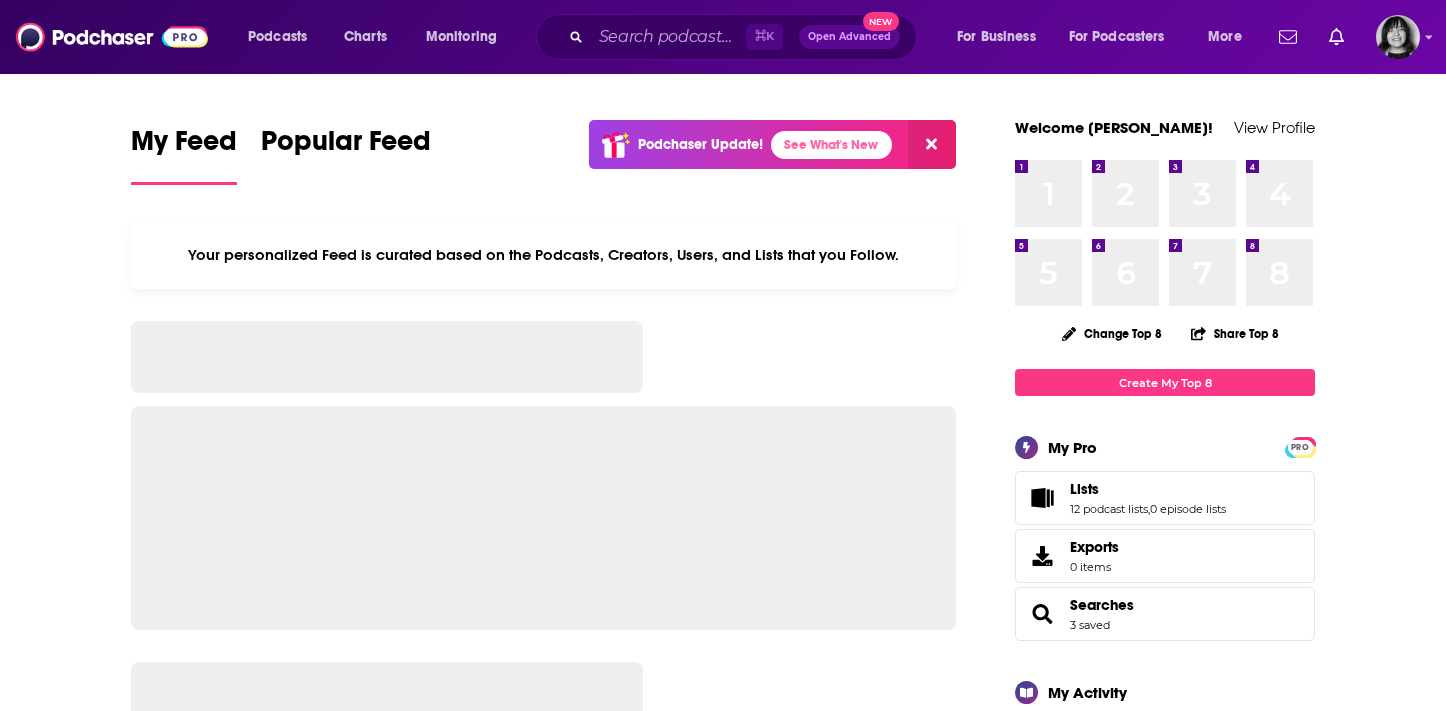 scroll, scrollTop: 0, scrollLeft: 0, axis: both 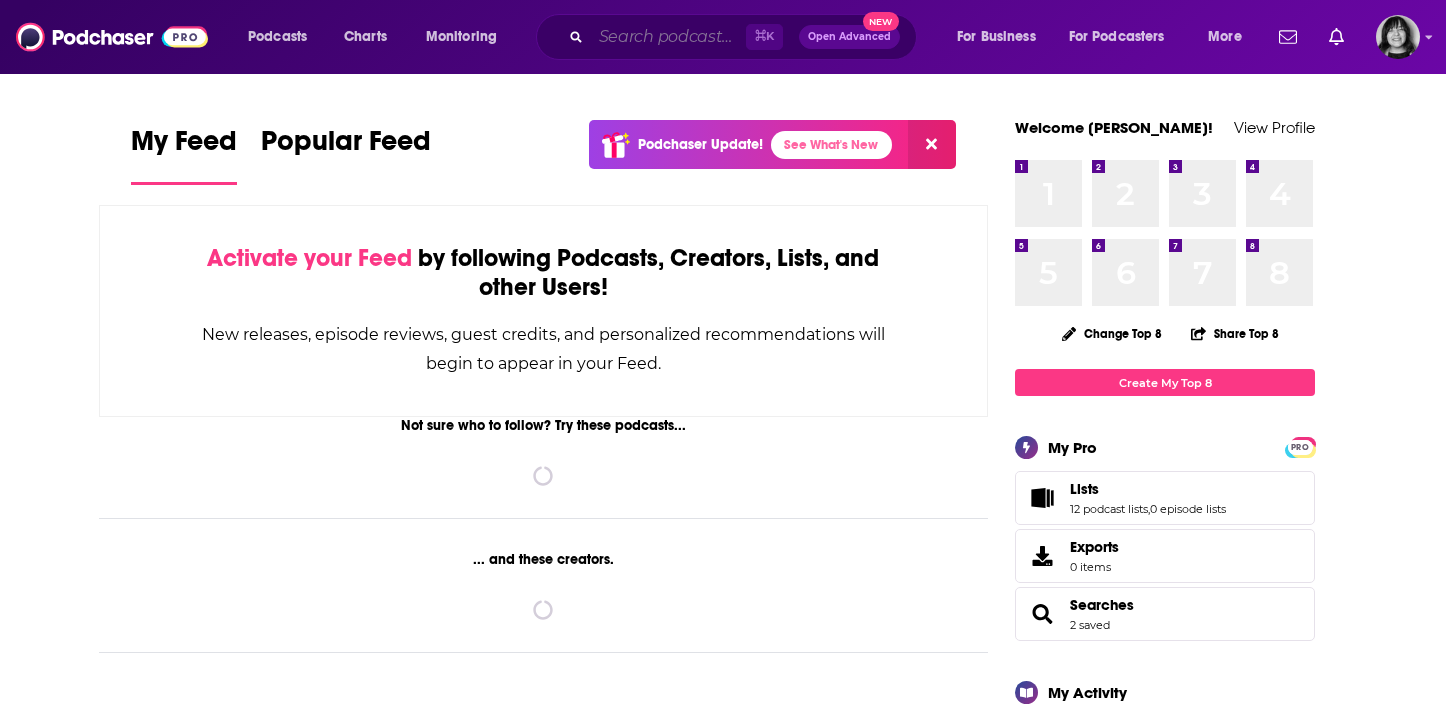 click at bounding box center (668, 37) 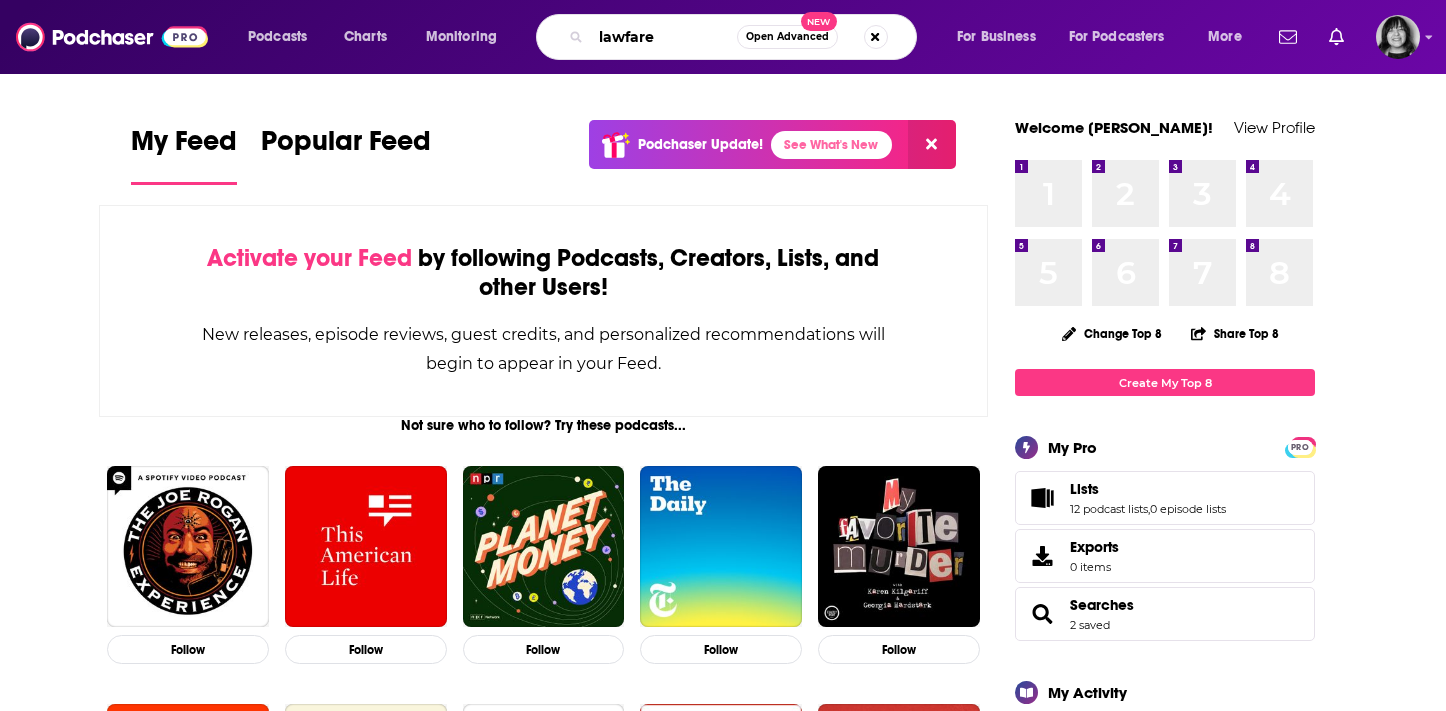 type on "lawfare" 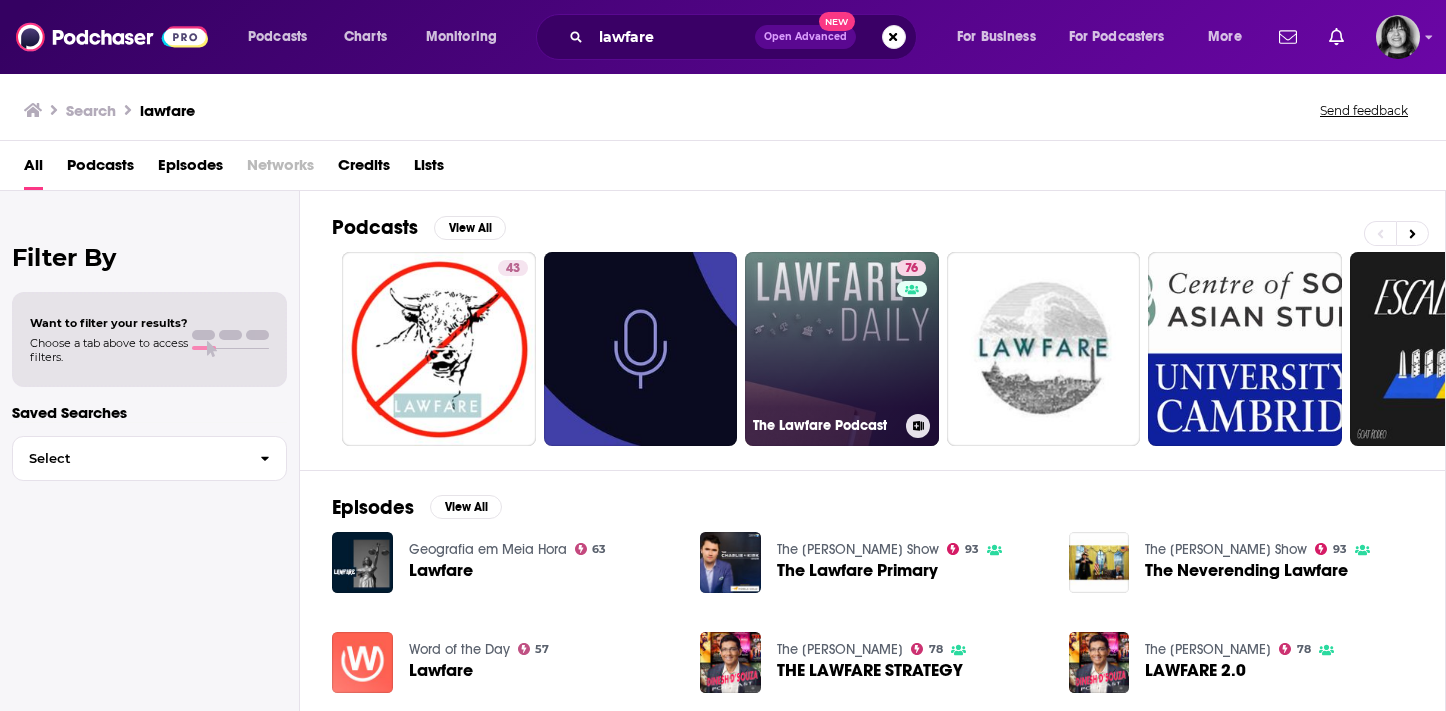 click on "76 The Lawfare Podcast" at bounding box center (842, 349) 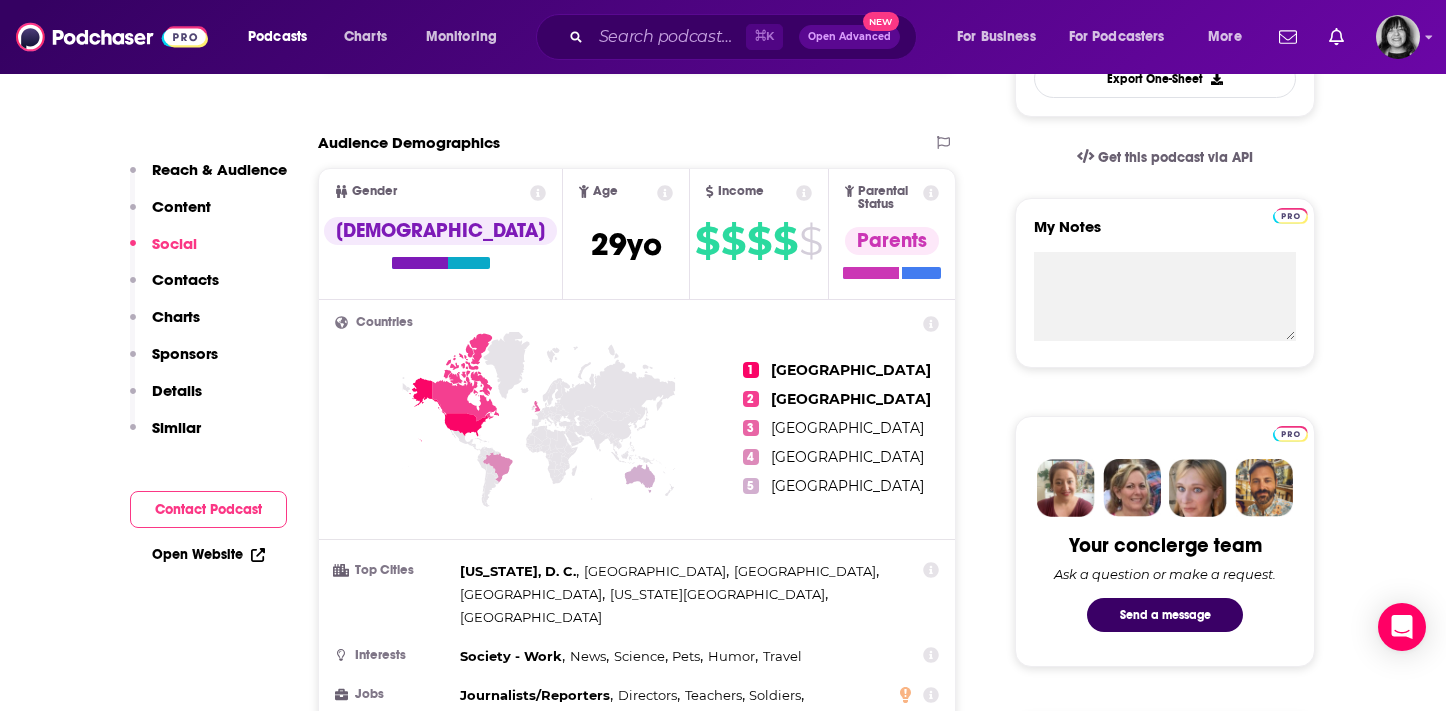 scroll, scrollTop: 0, scrollLeft: 0, axis: both 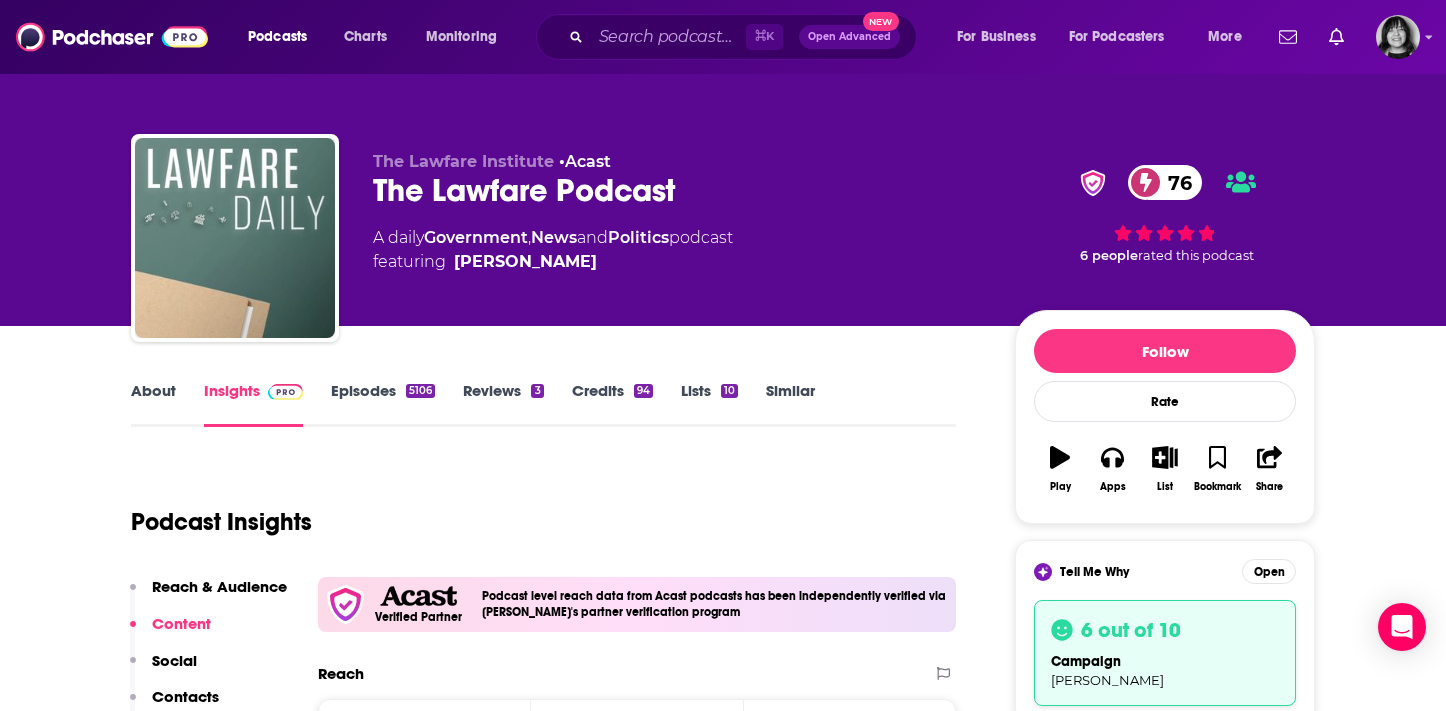 click on "The Lawfare Podcast 76" at bounding box center [678, 190] 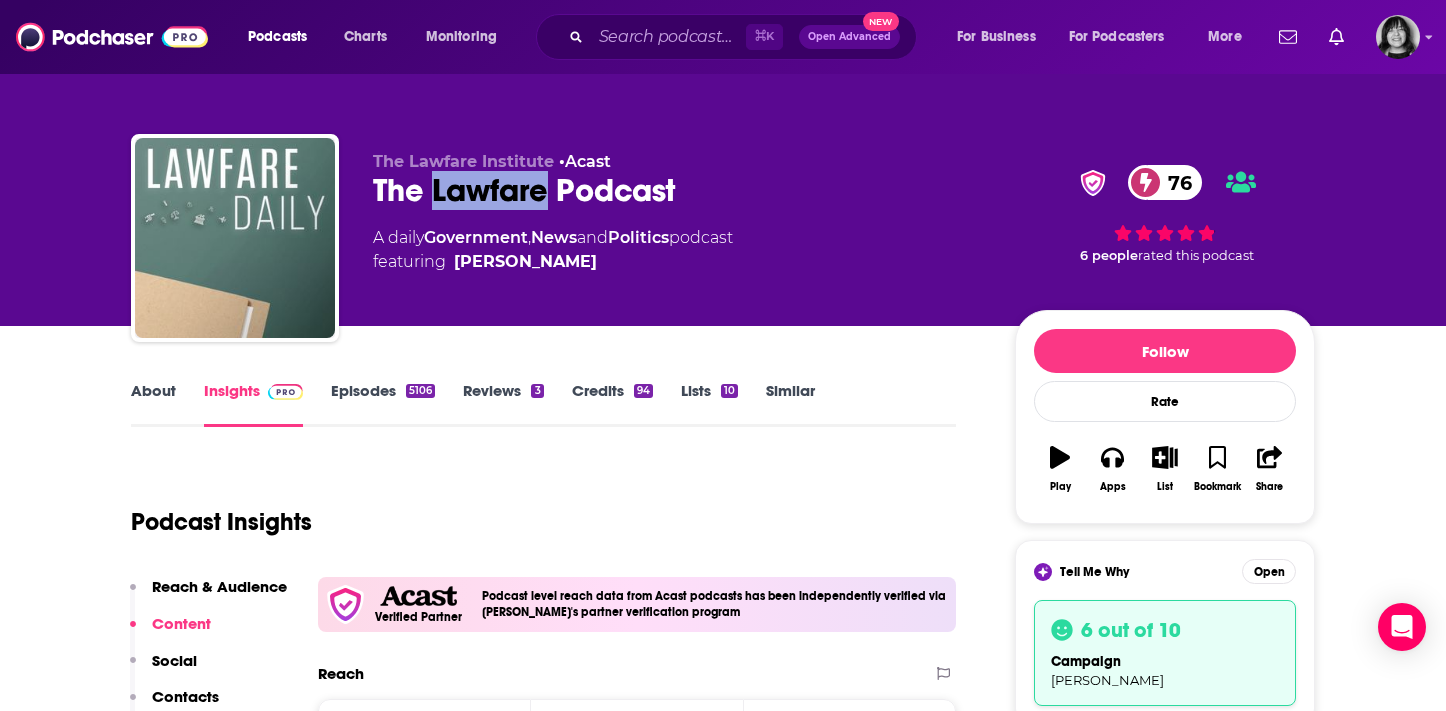click on "The Lawfare Podcast 76" at bounding box center (678, 190) 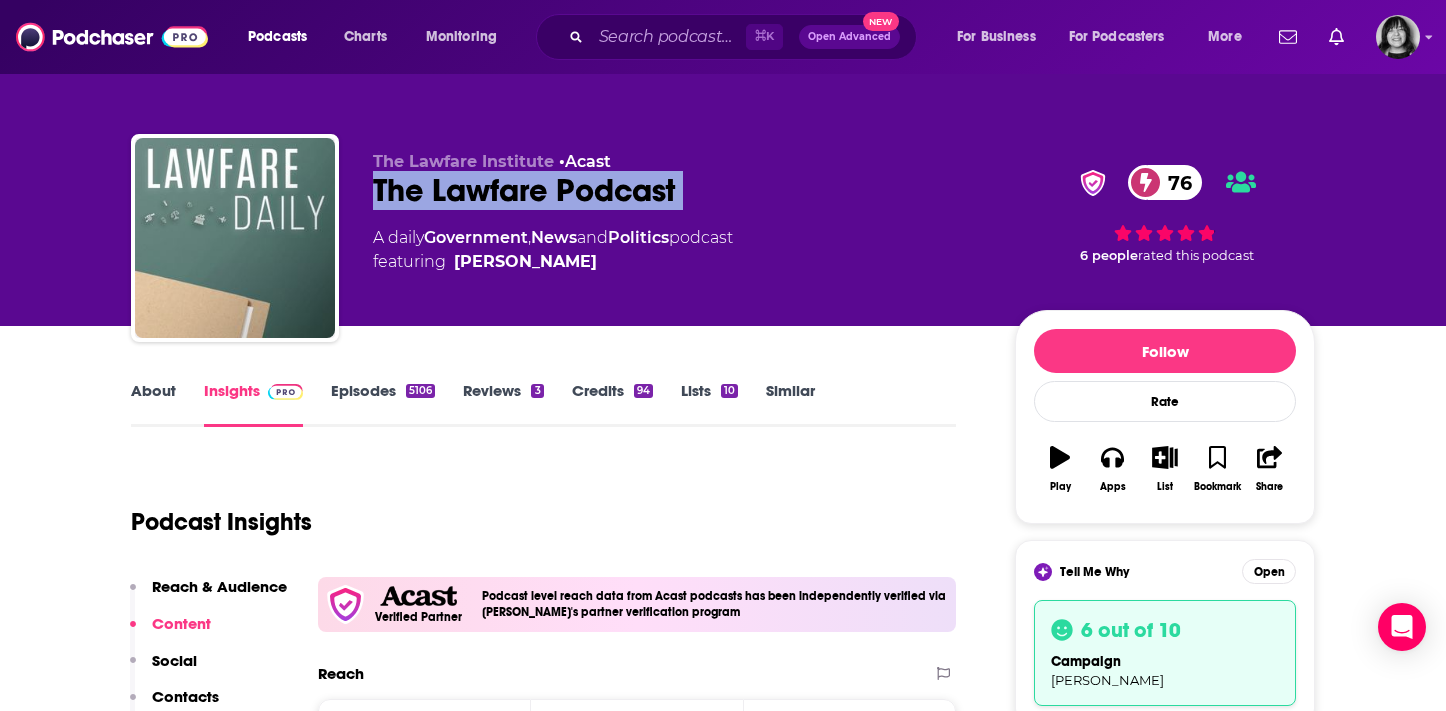 click on "The Lawfare Podcast 76" at bounding box center [678, 190] 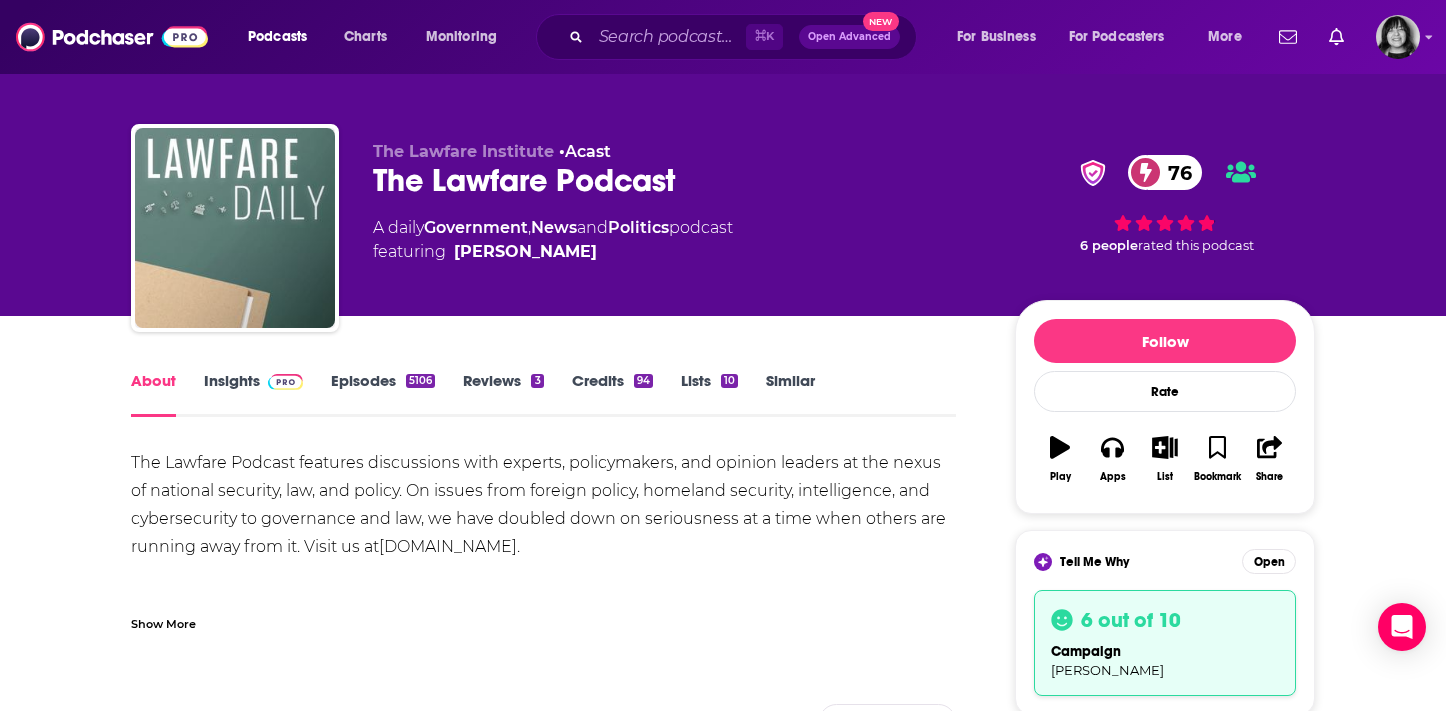 scroll, scrollTop: 14, scrollLeft: 0, axis: vertical 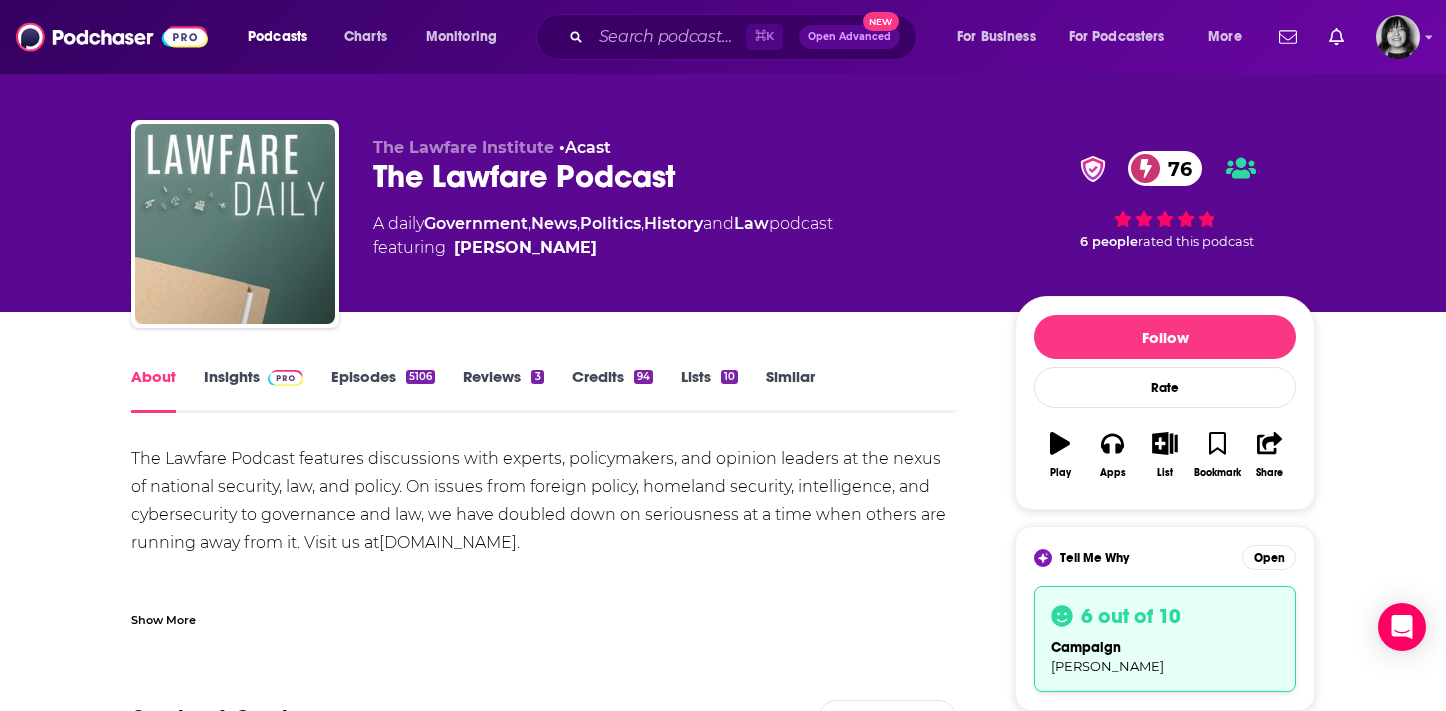 click on "Insights" at bounding box center (253, 390) 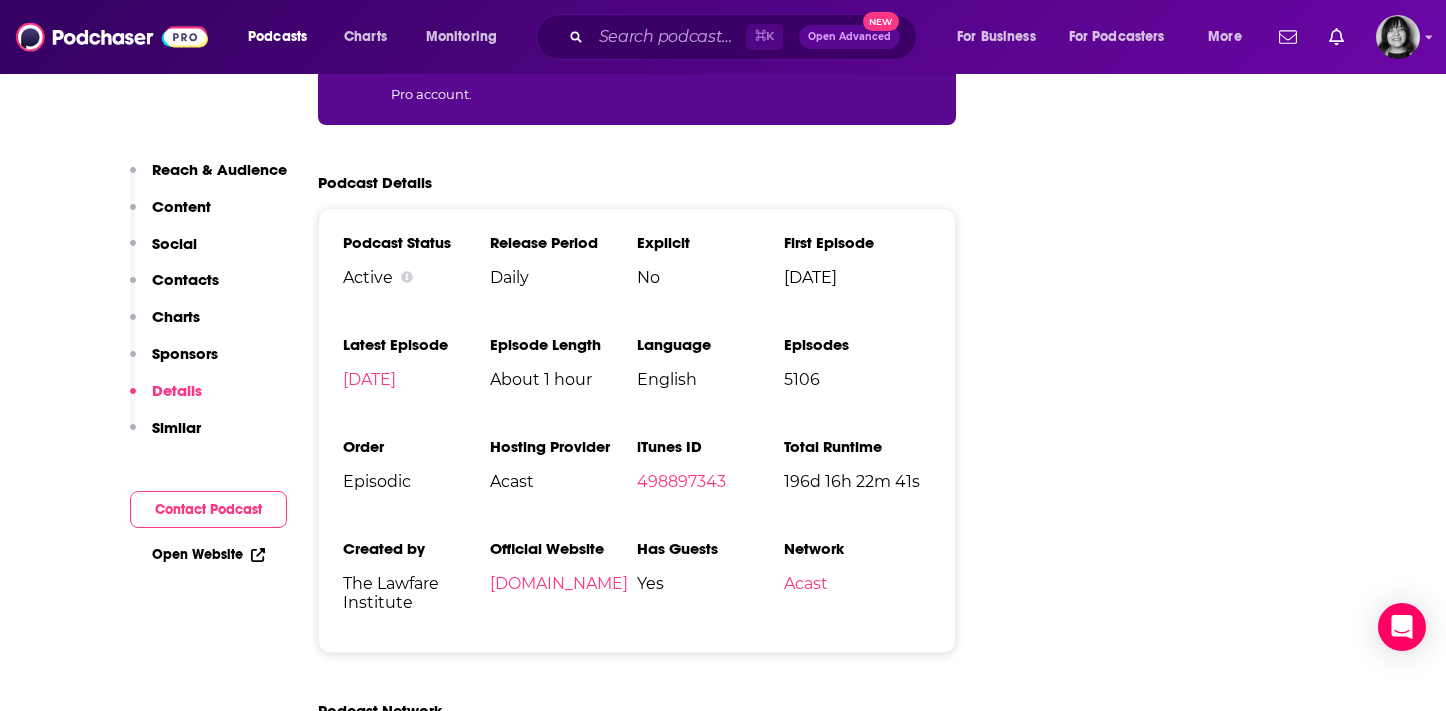 scroll, scrollTop: 3608, scrollLeft: 0, axis: vertical 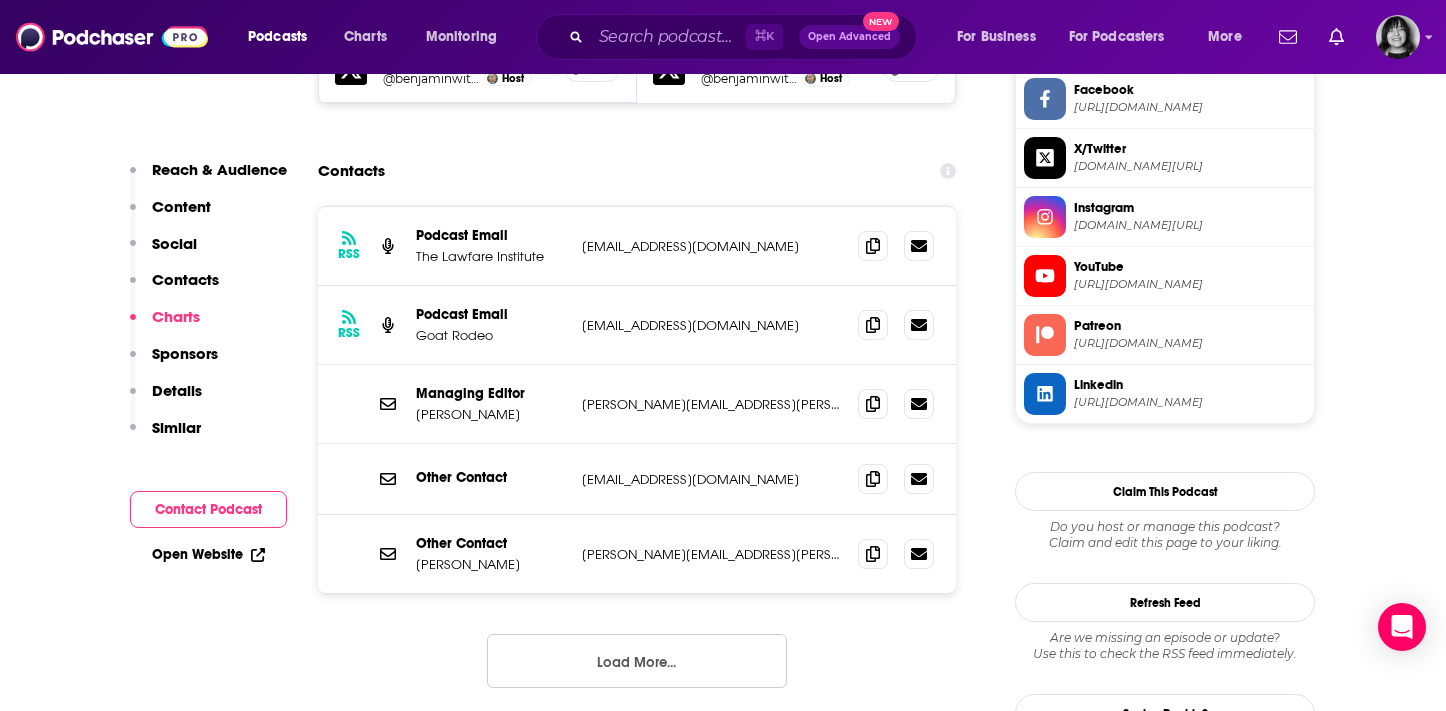click on "Load More..." at bounding box center (637, 661) 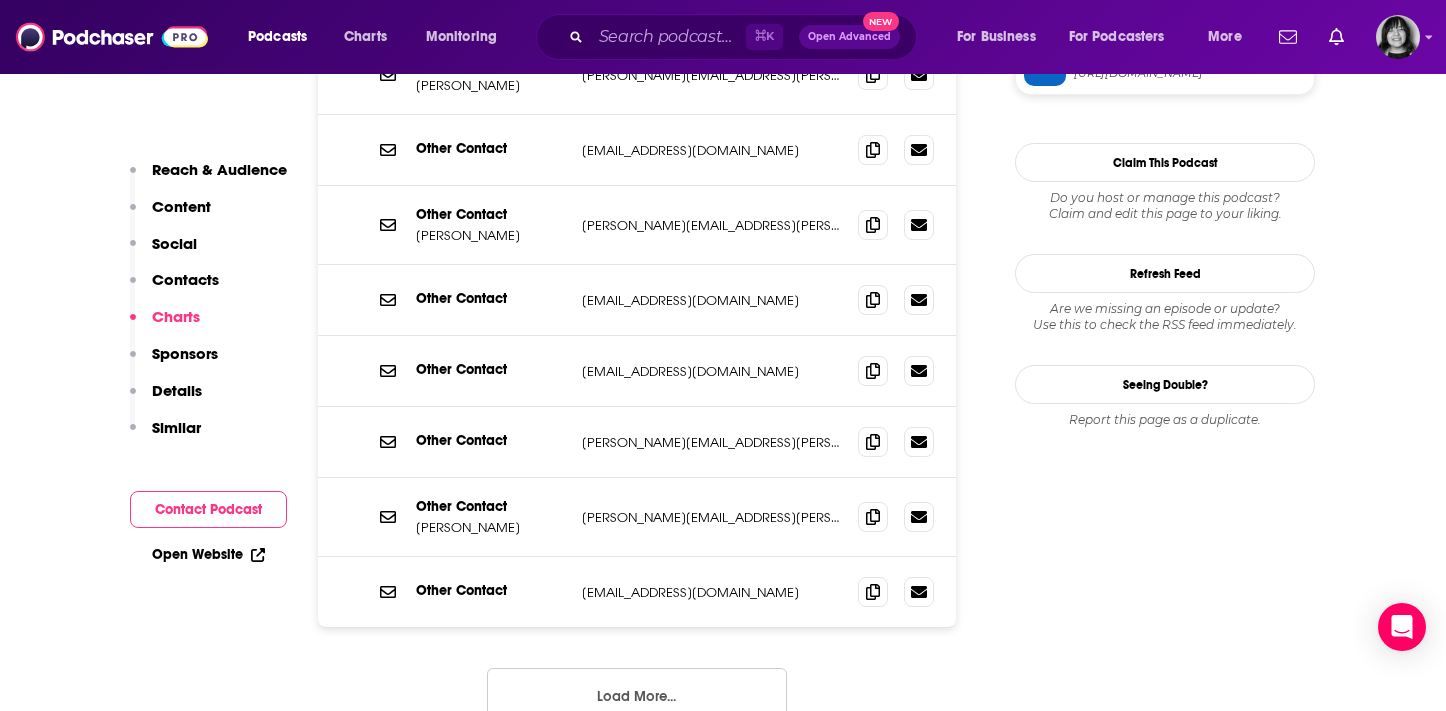 scroll, scrollTop: 2420, scrollLeft: 0, axis: vertical 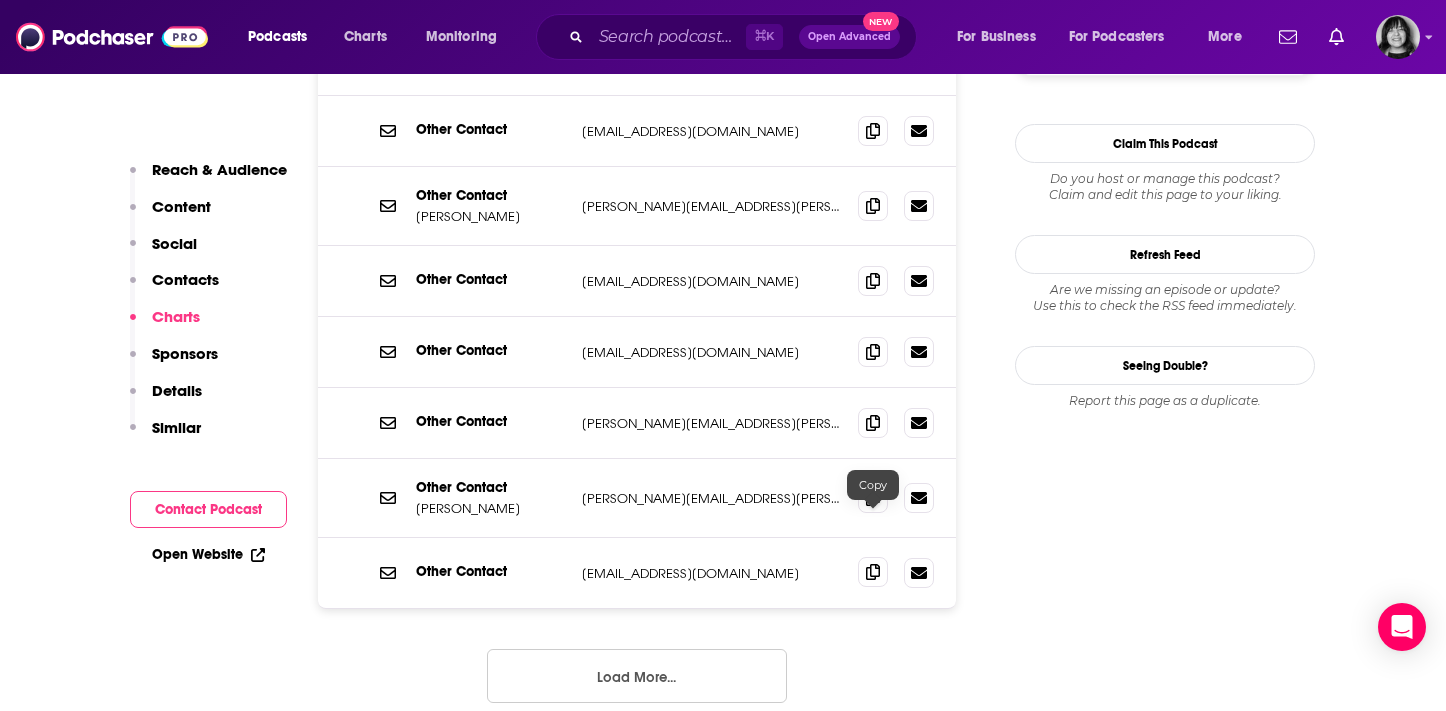 click 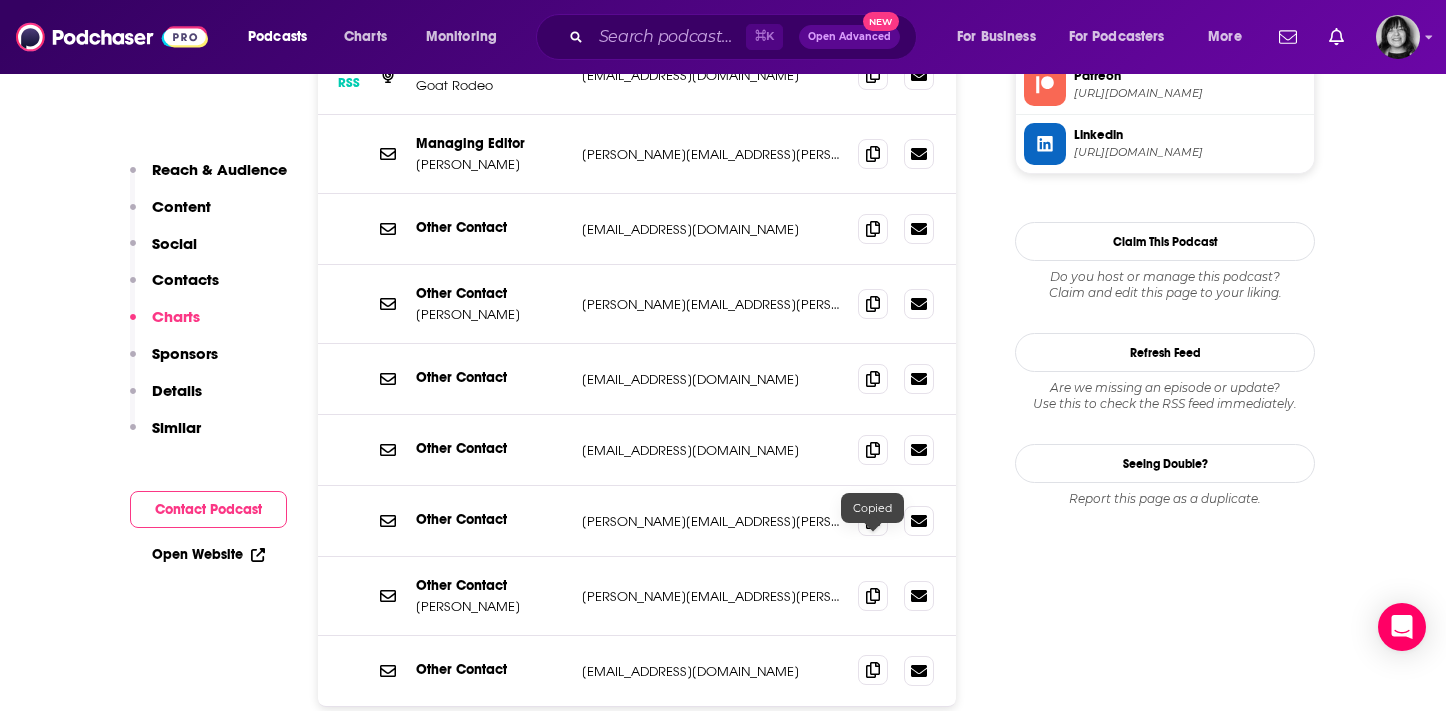 scroll, scrollTop: 2317, scrollLeft: 0, axis: vertical 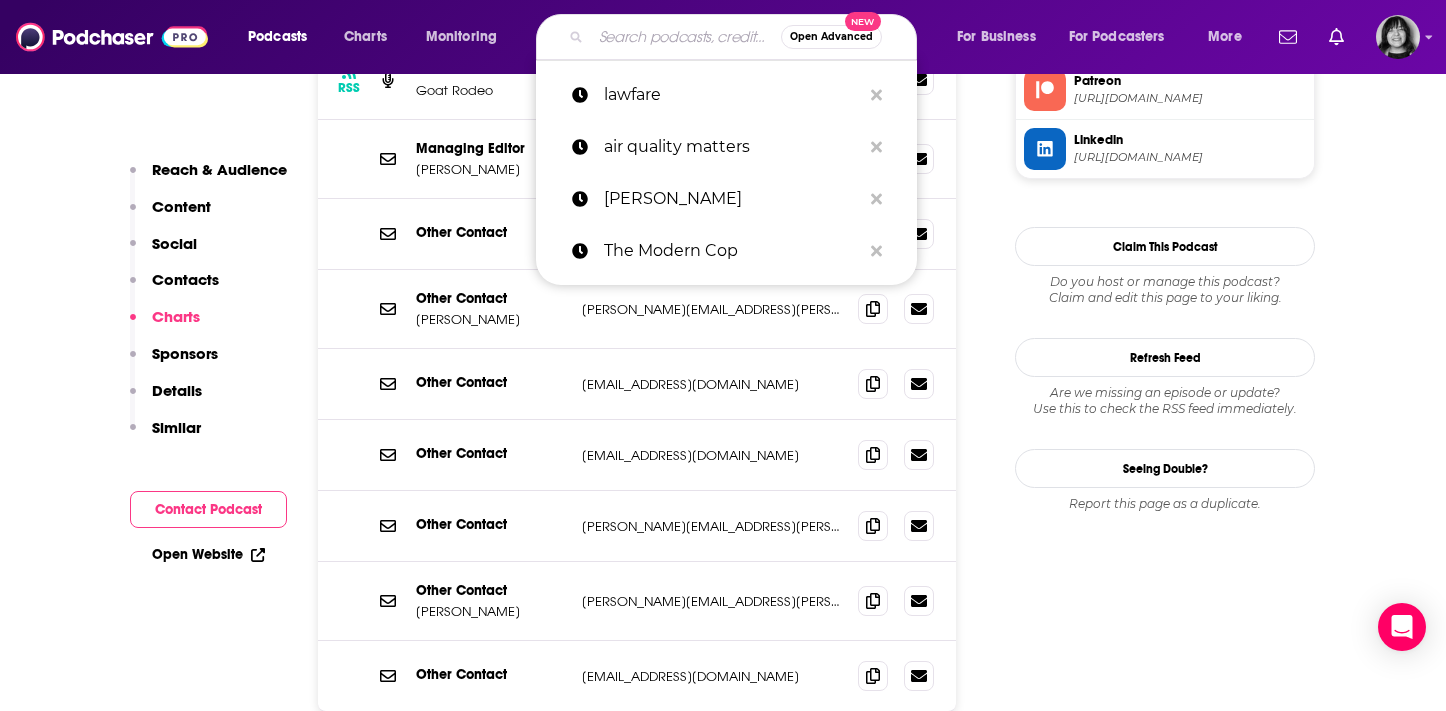 click at bounding box center (686, 37) 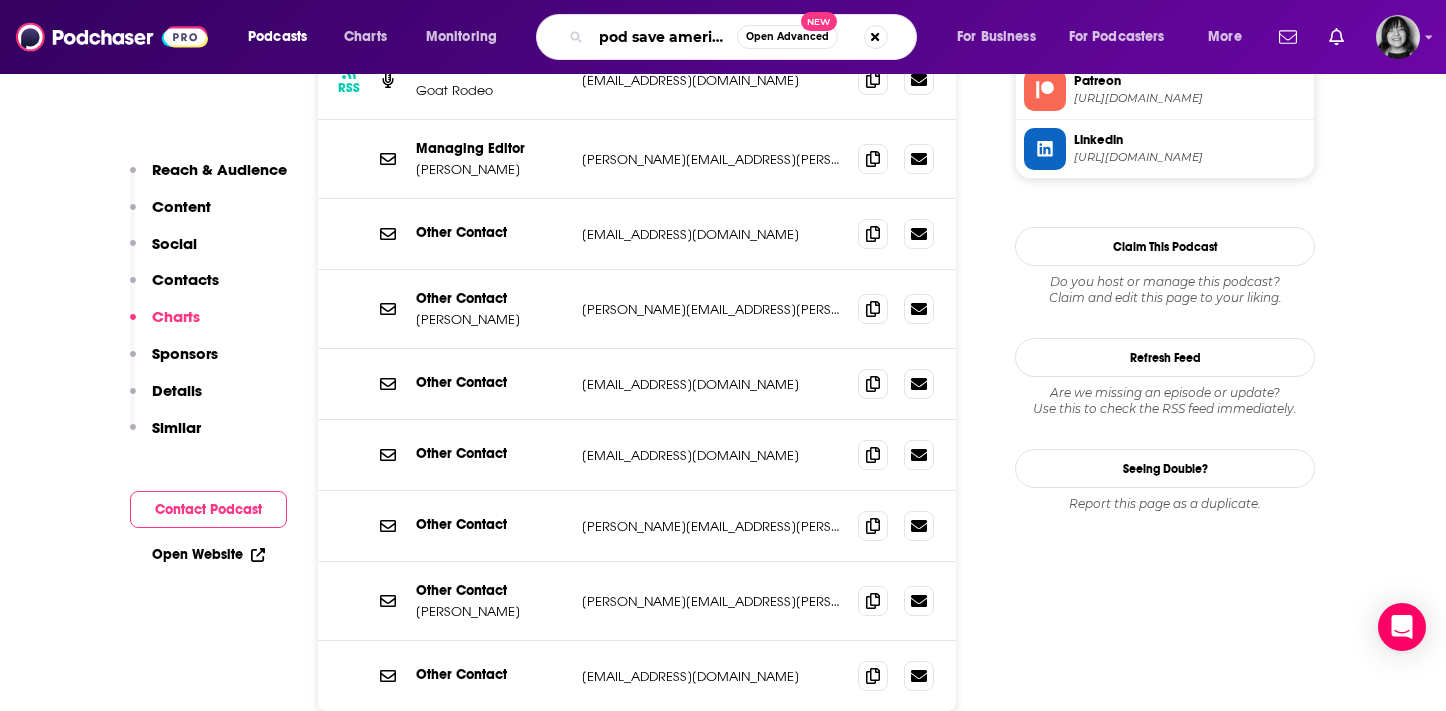 scroll, scrollTop: 0, scrollLeft: 0, axis: both 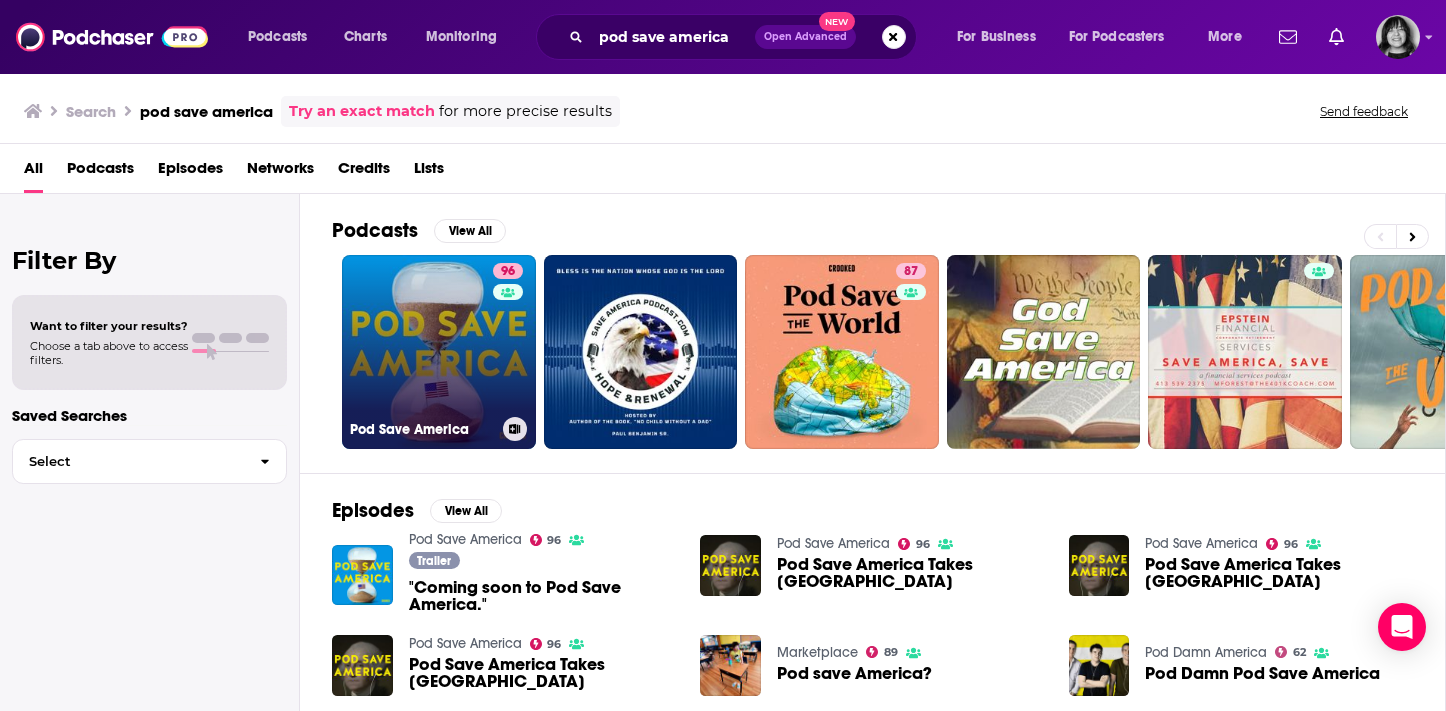 click on "96" at bounding box center [510, 340] 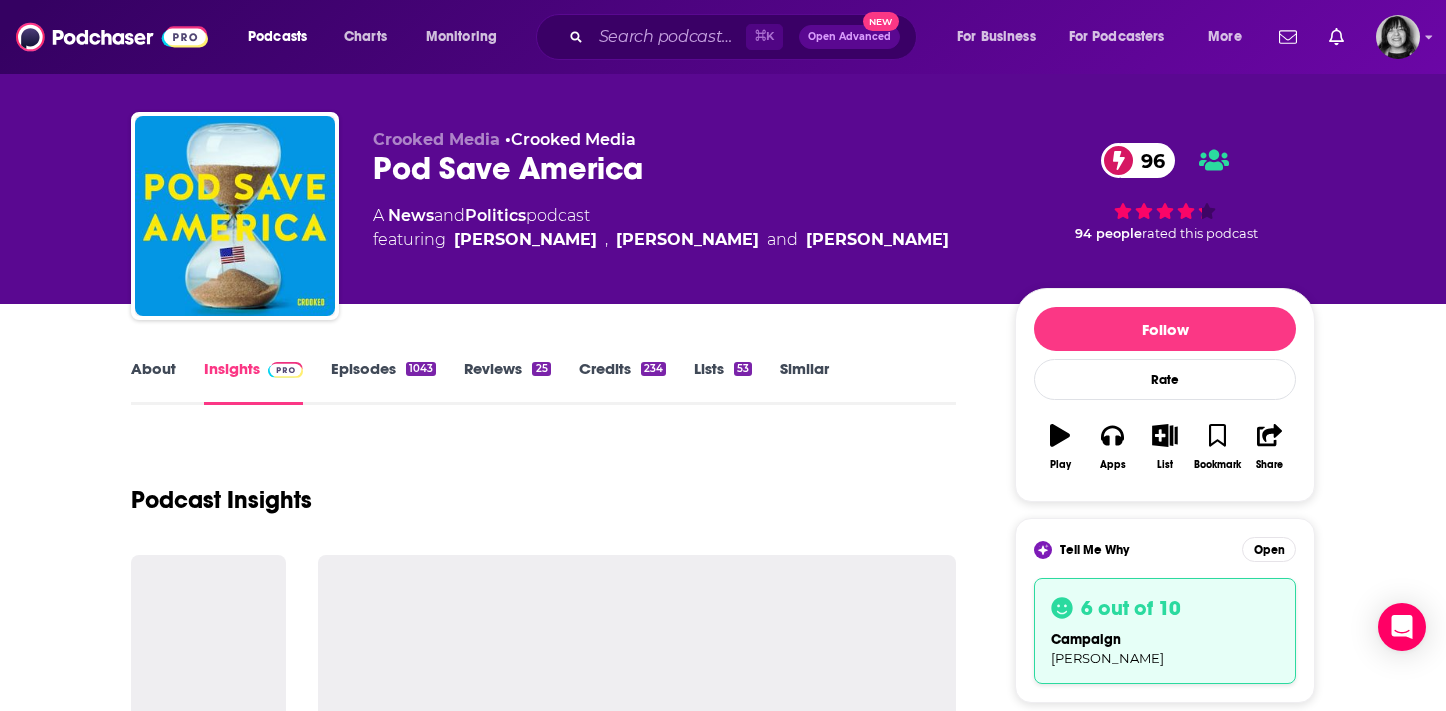 scroll, scrollTop: 26, scrollLeft: 0, axis: vertical 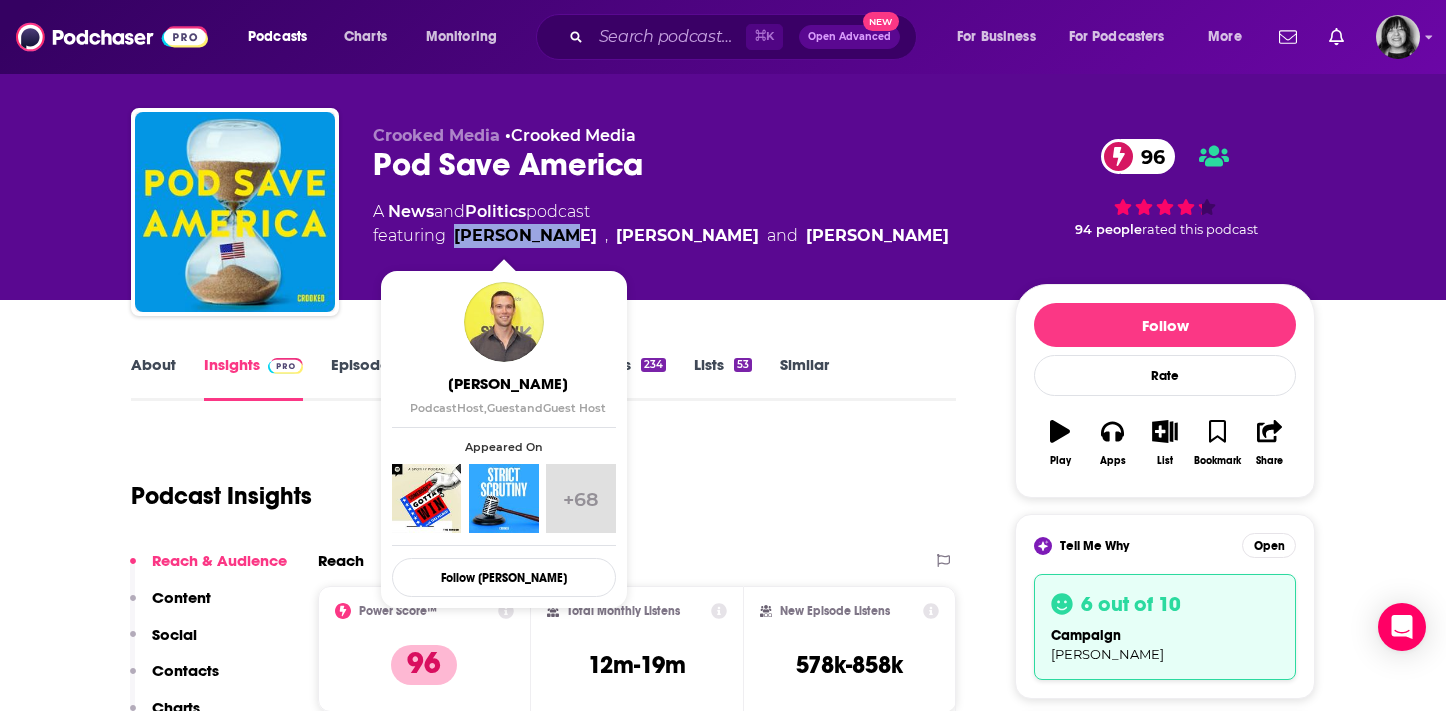 drag, startPoint x: 550, startPoint y: 240, endPoint x: 458, endPoint y: 241, distance: 92.00543 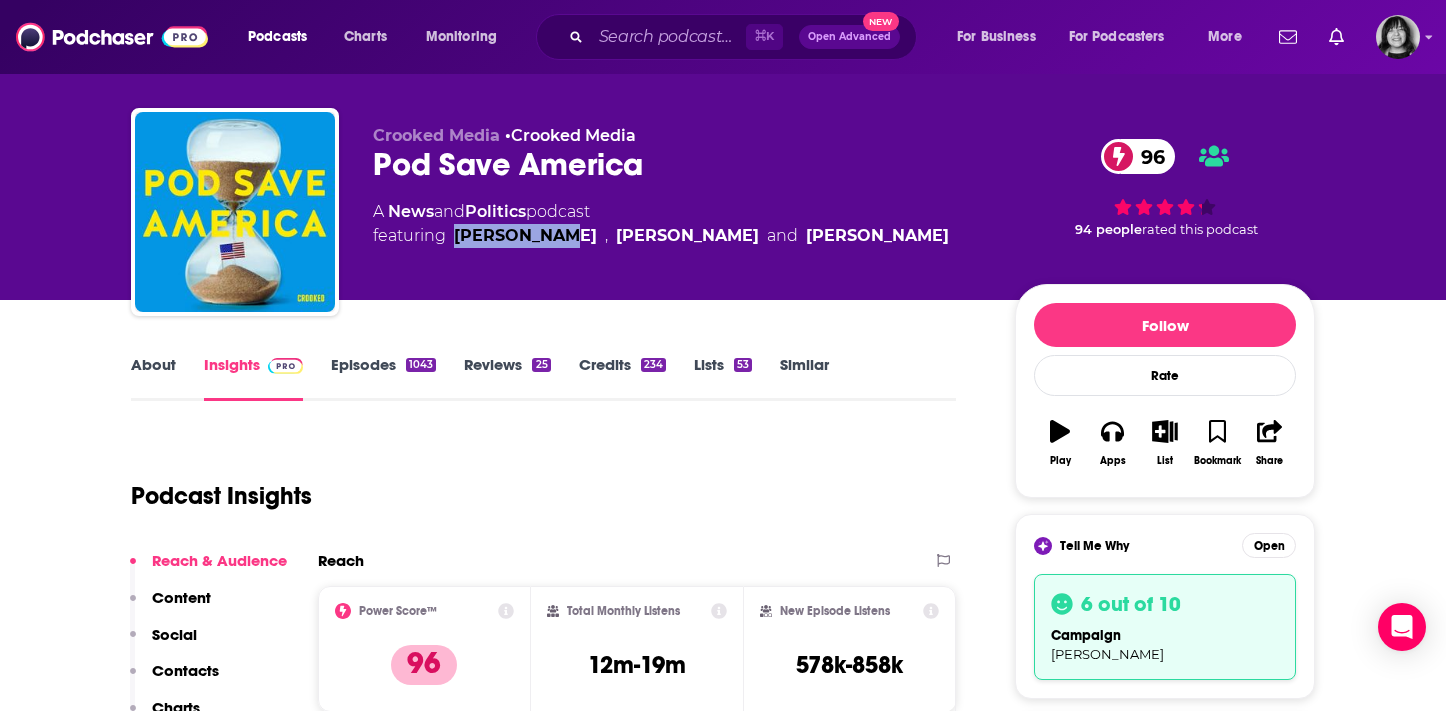 copy on "[PERSON_NAME]" 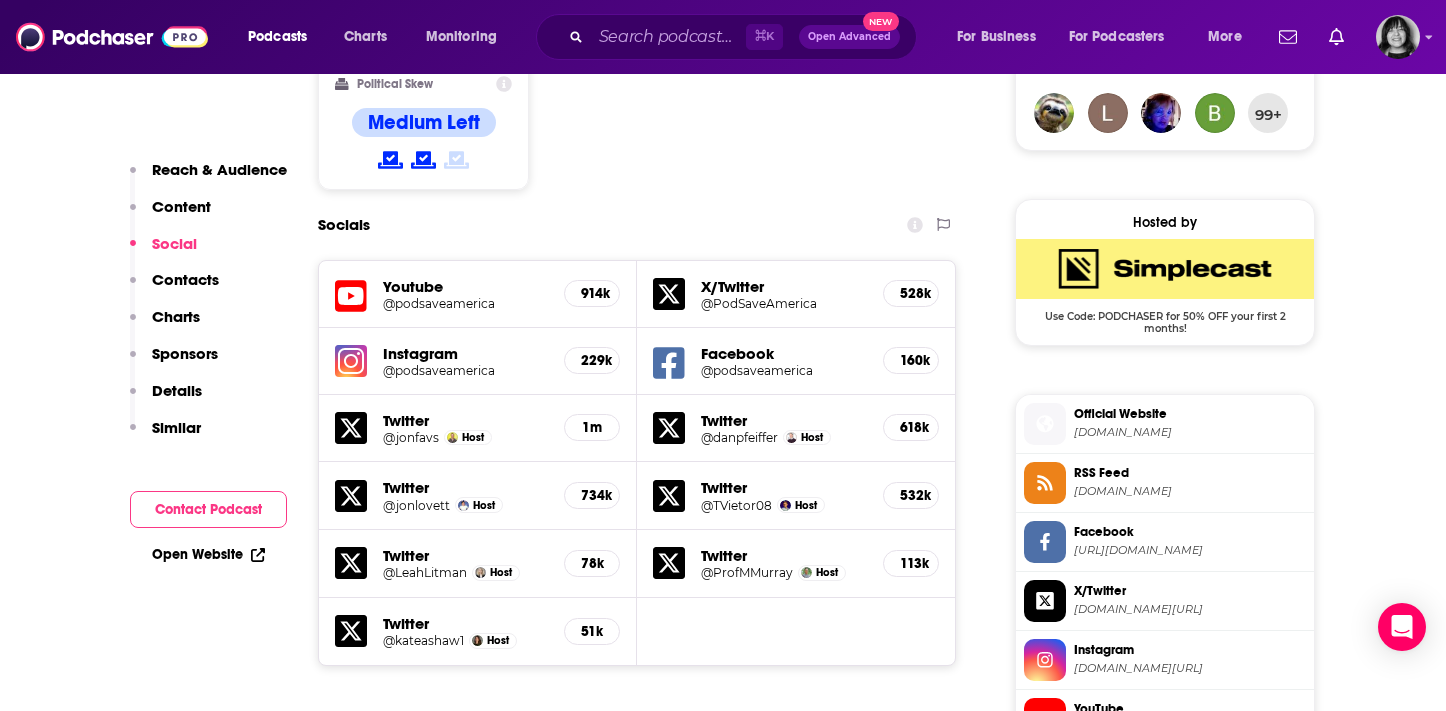 scroll, scrollTop: 1640, scrollLeft: 0, axis: vertical 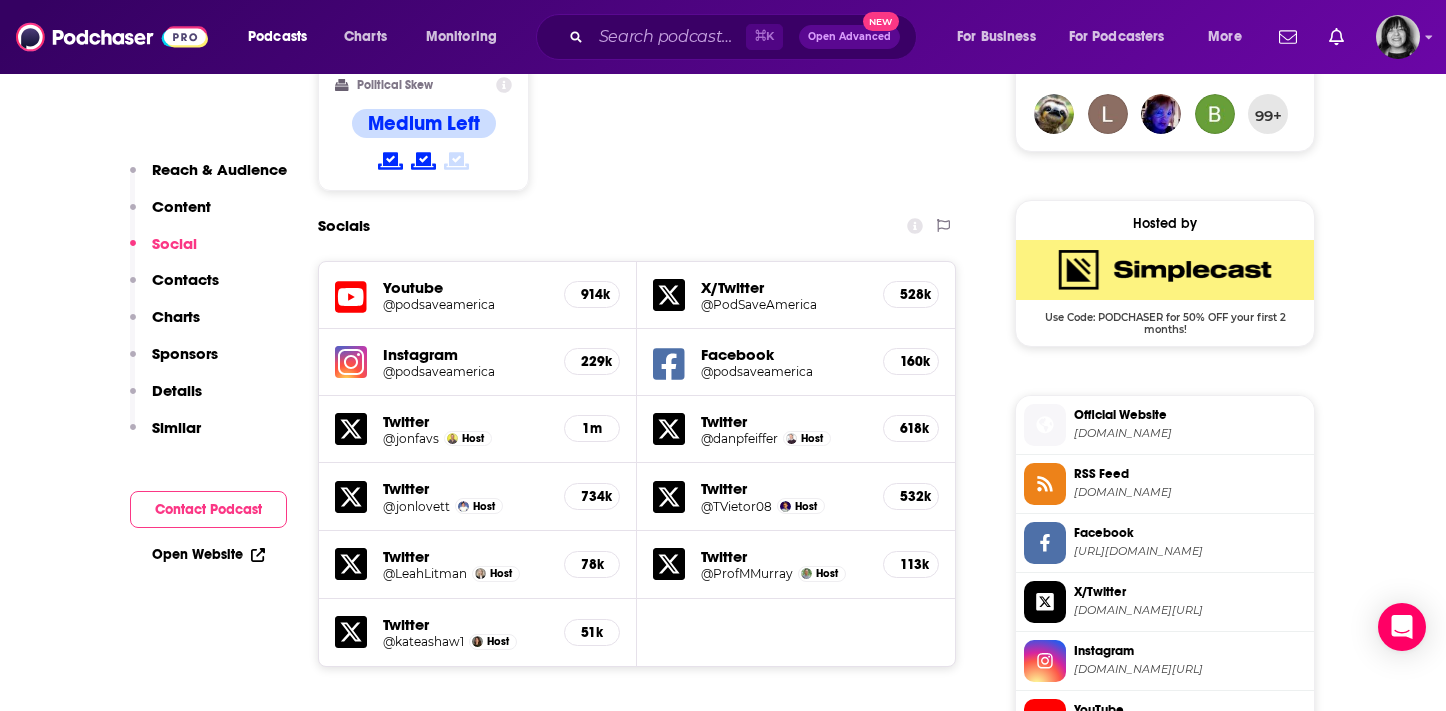 click on "Youtube @podsaveamerica 914k" at bounding box center (478, 295) 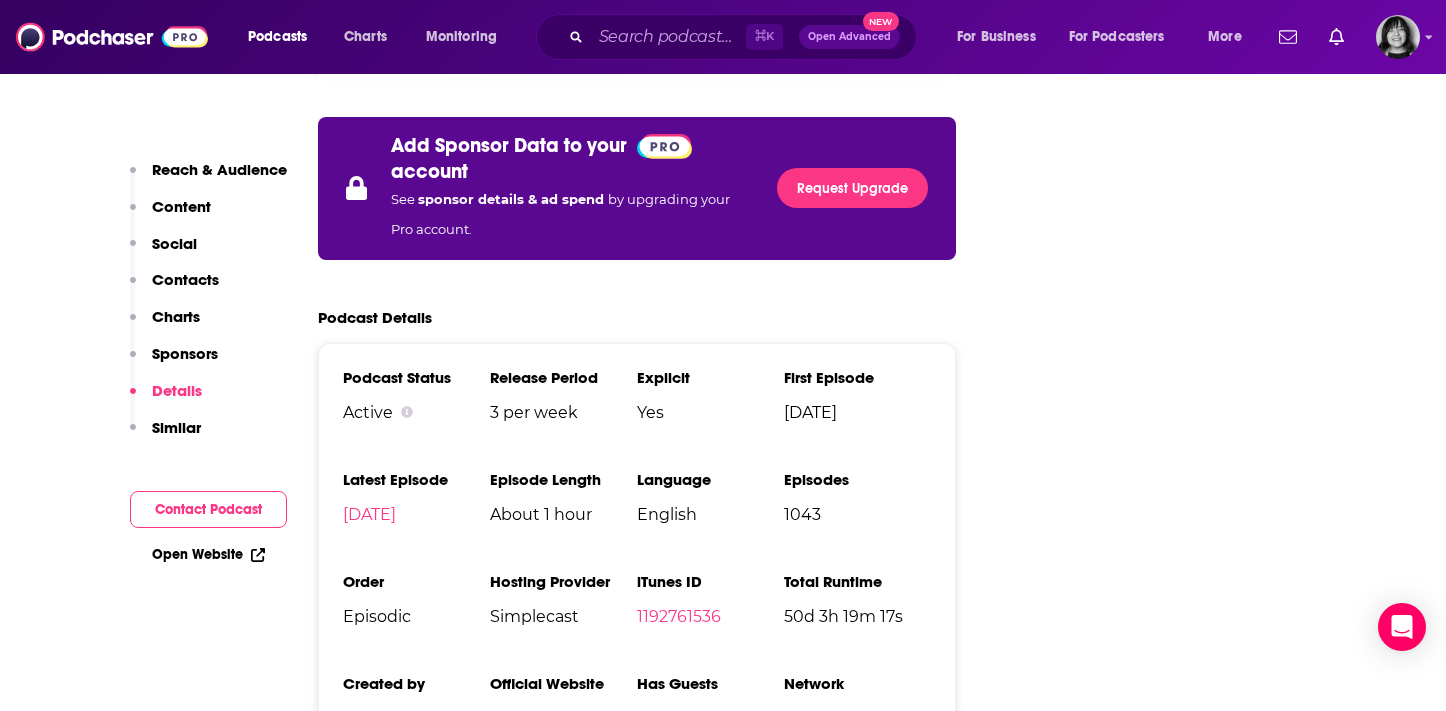 scroll, scrollTop: 3628, scrollLeft: 0, axis: vertical 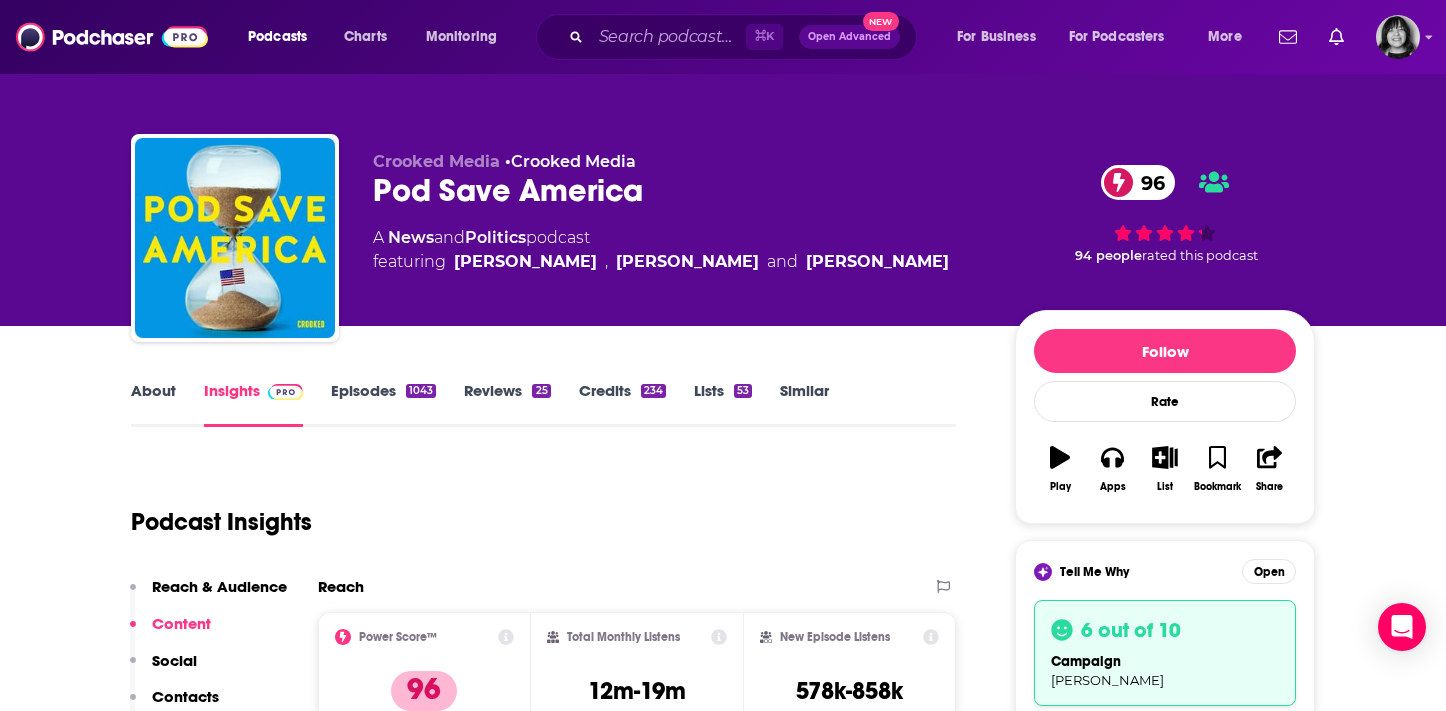 click on "About" at bounding box center [153, 404] 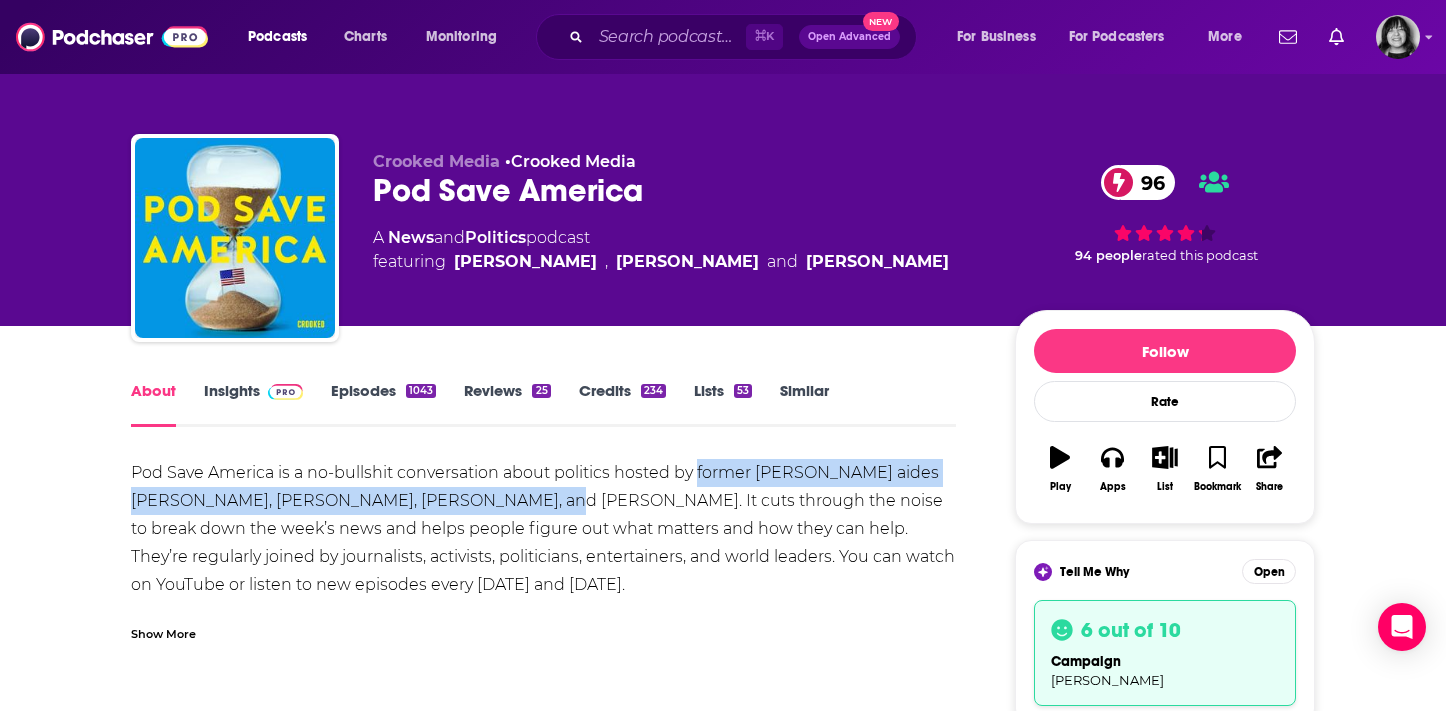 drag, startPoint x: 537, startPoint y: 501, endPoint x: 696, endPoint y: 483, distance: 160.01562 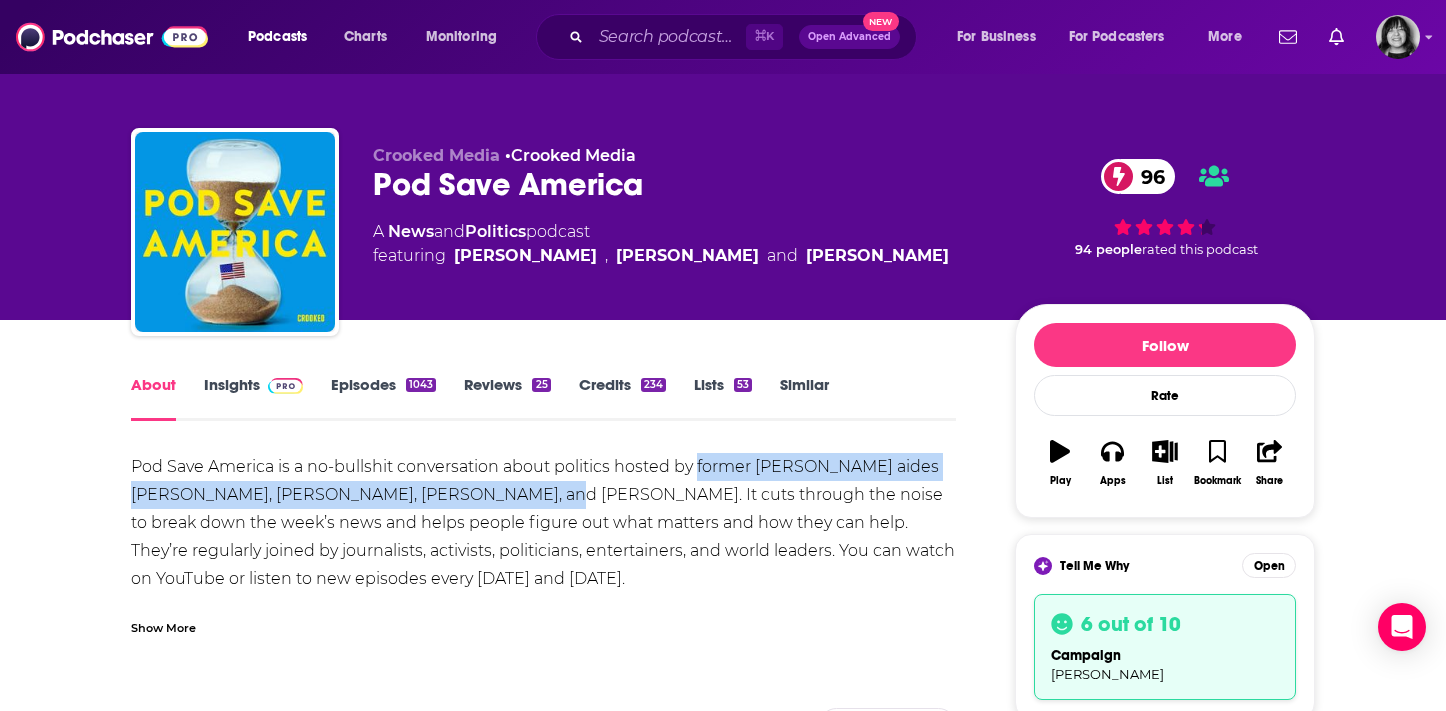 scroll, scrollTop: 8, scrollLeft: 0, axis: vertical 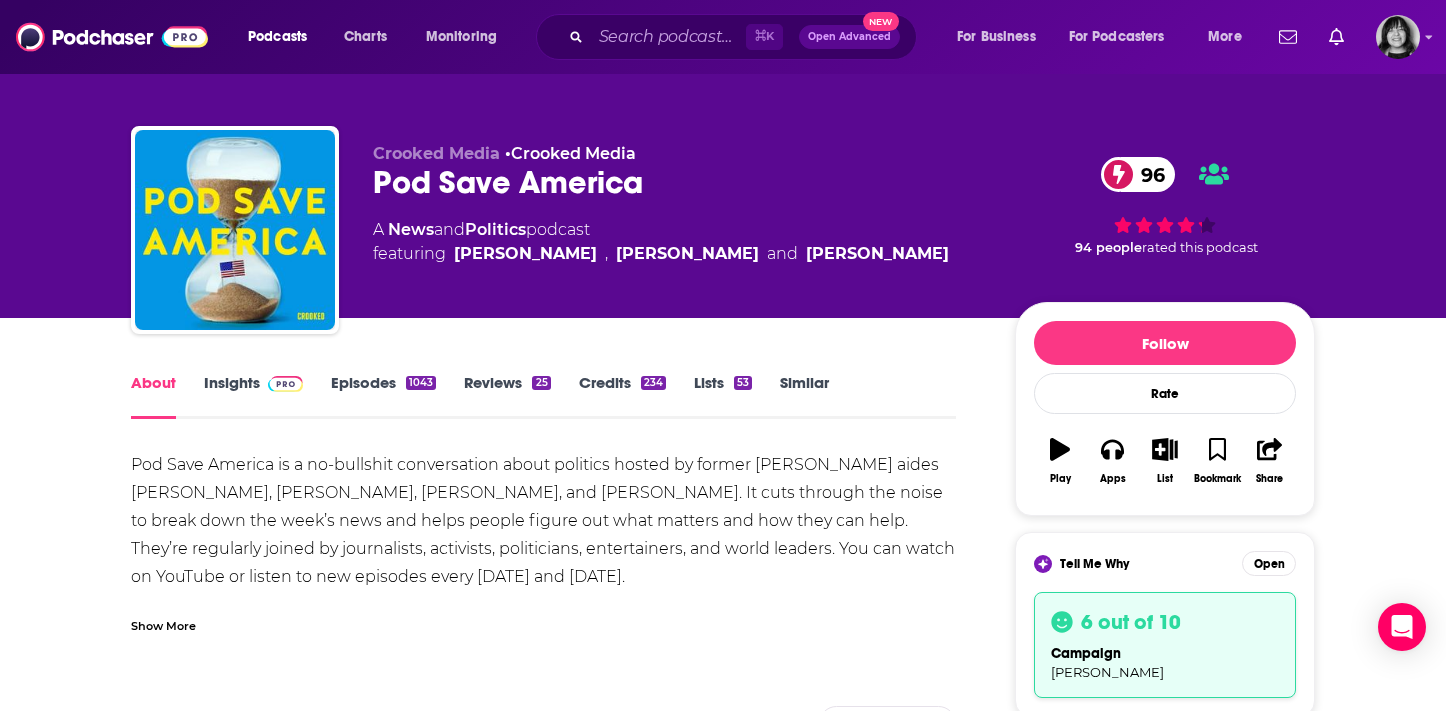 click on "Show More" at bounding box center (163, 624) 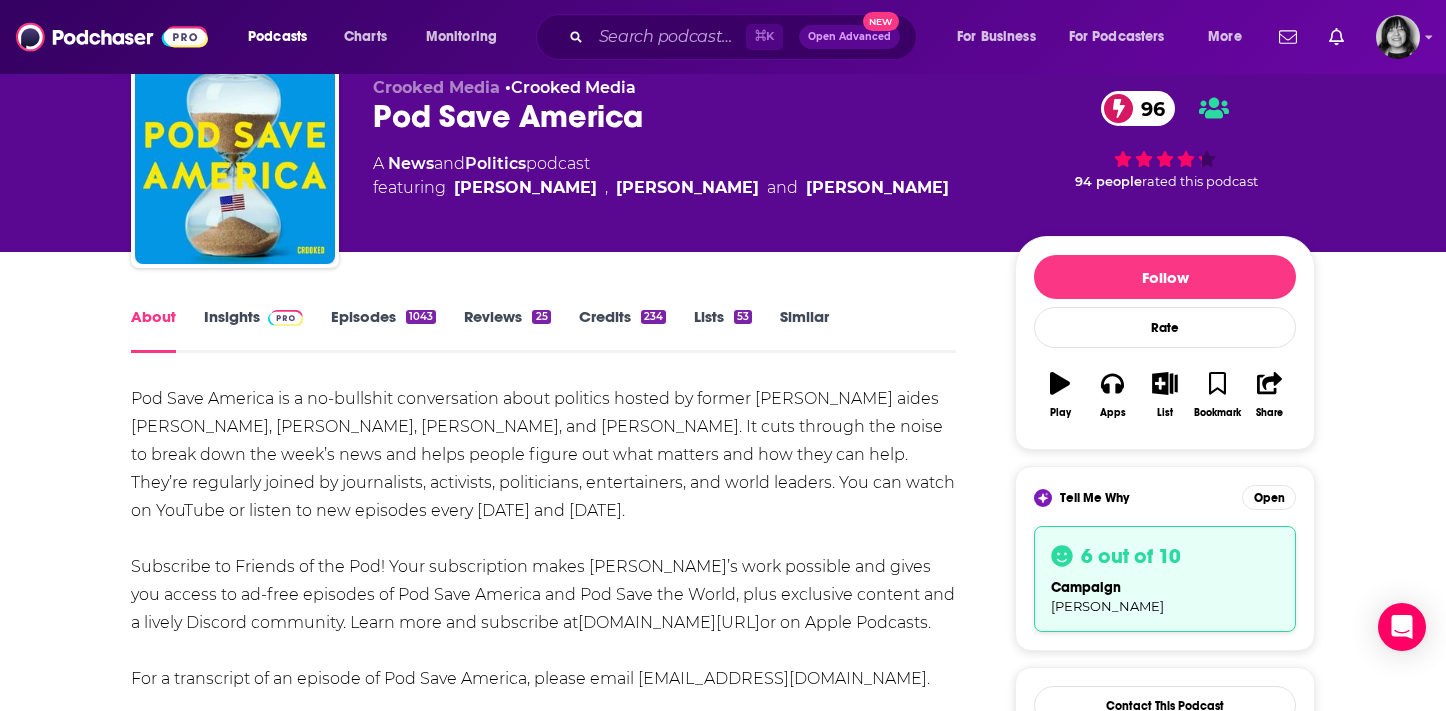 scroll, scrollTop: 80, scrollLeft: 0, axis: vertical 